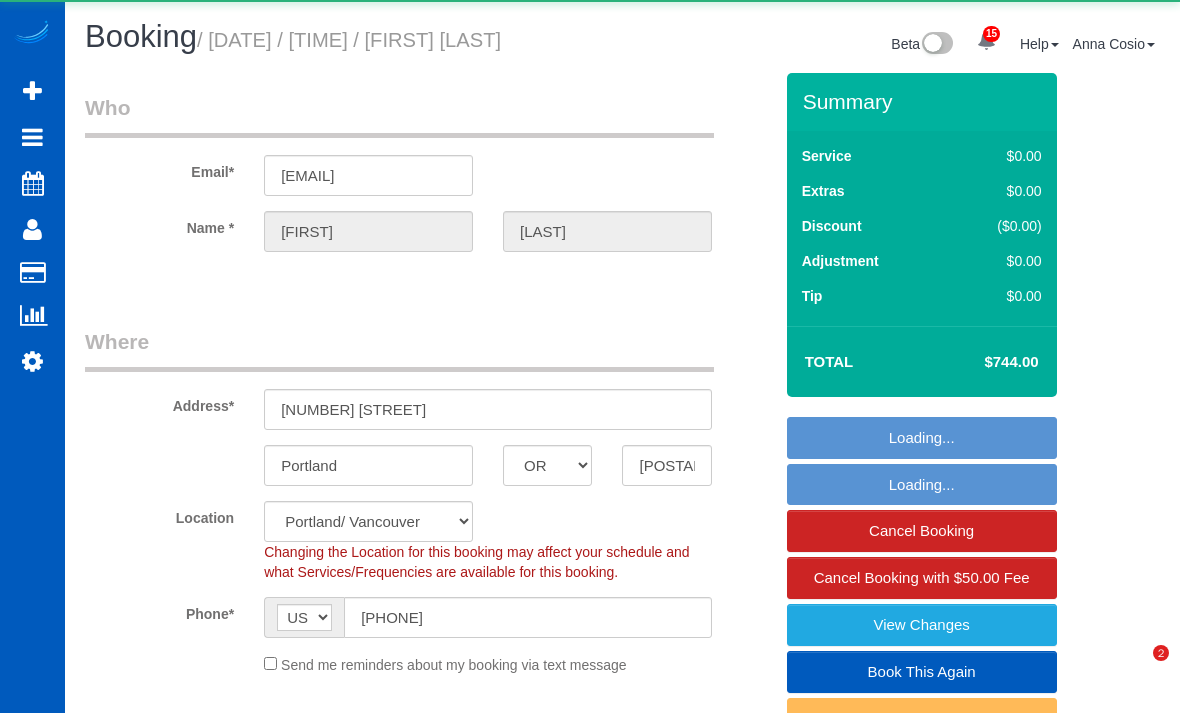 select on "OR" 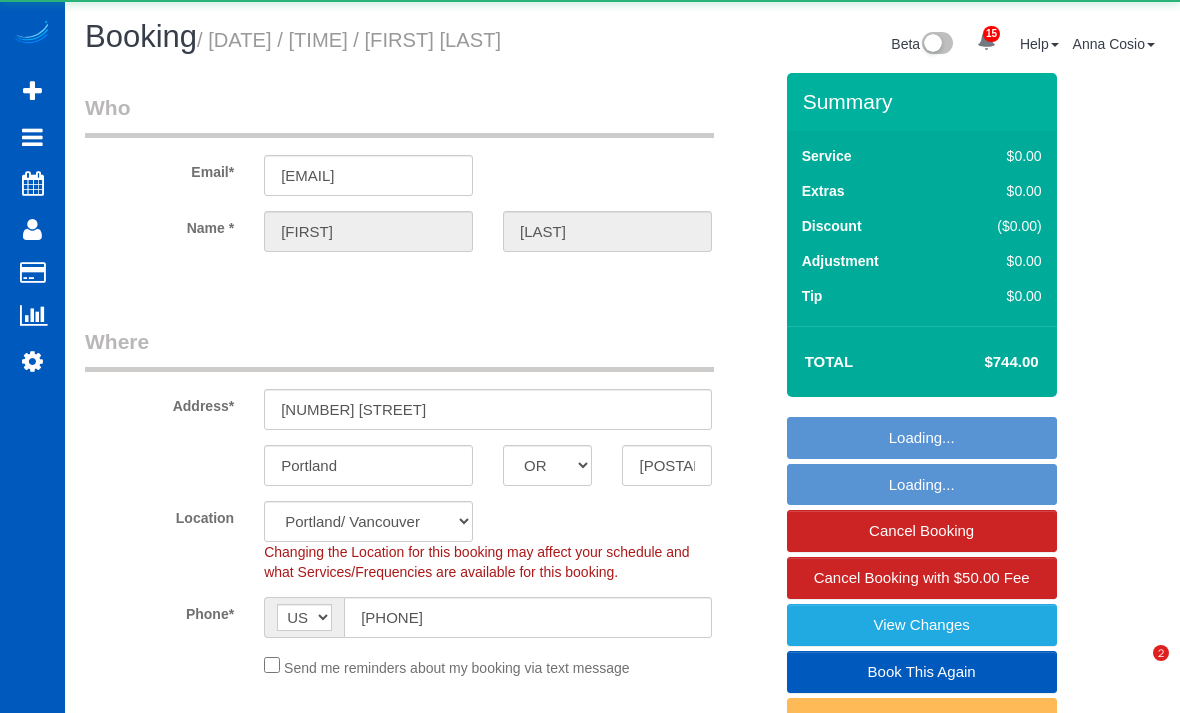 scroll, scrollTop: 84, scrollLeft: 0, axis: vertical 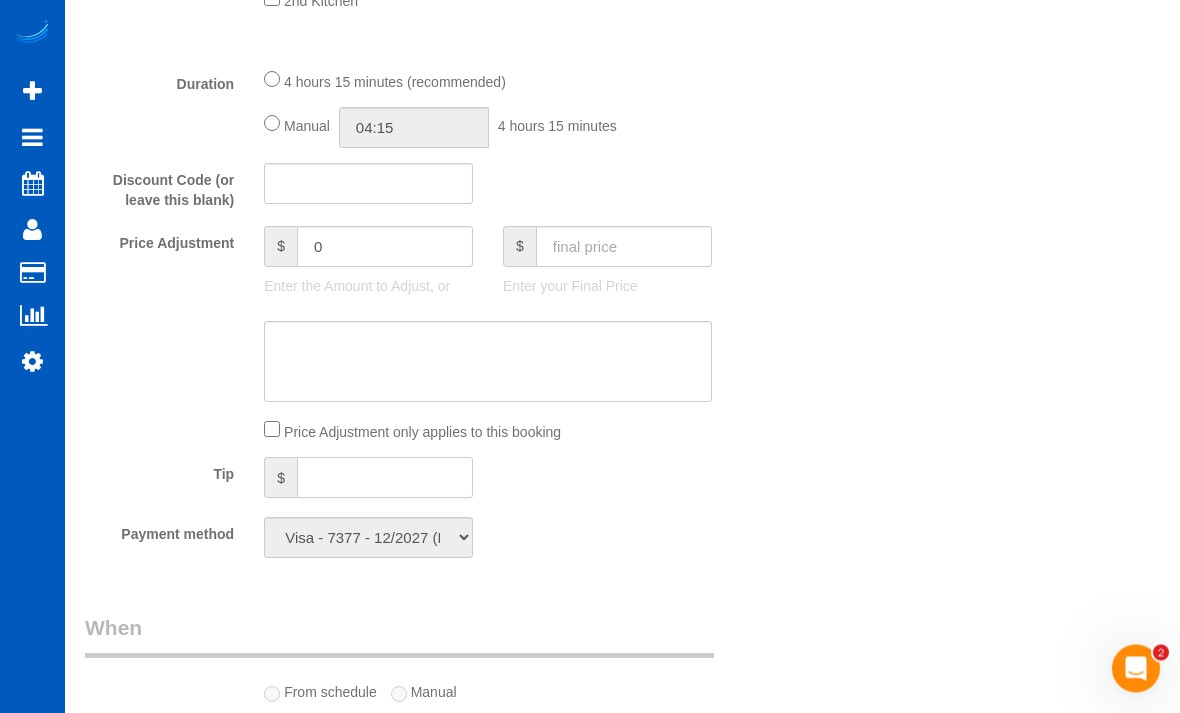 click 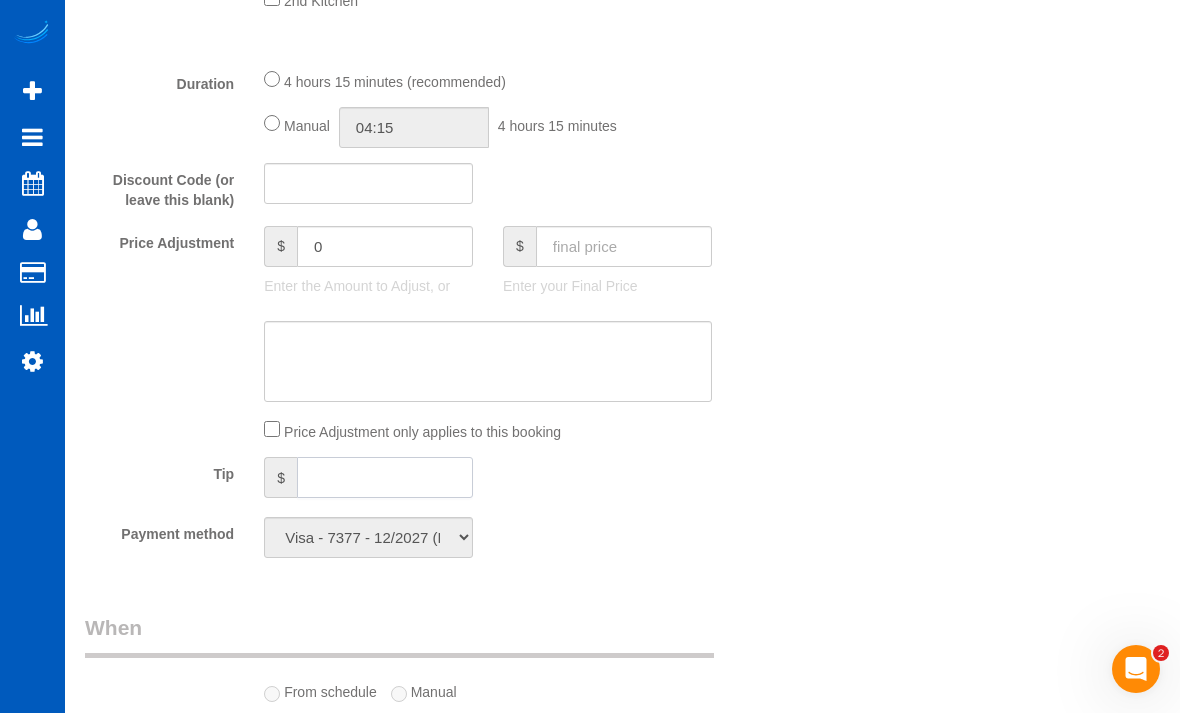 scroll, scrollTop: 1441, scrollLeft: 0, axis: vertical 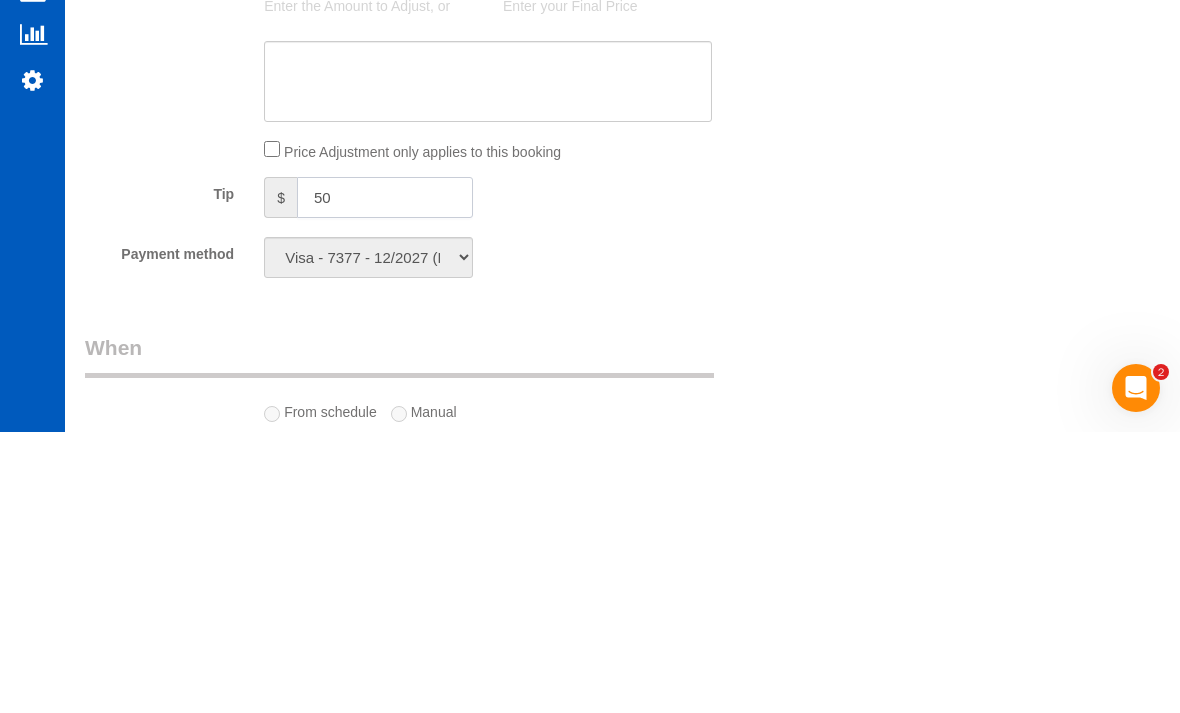 type on "50" 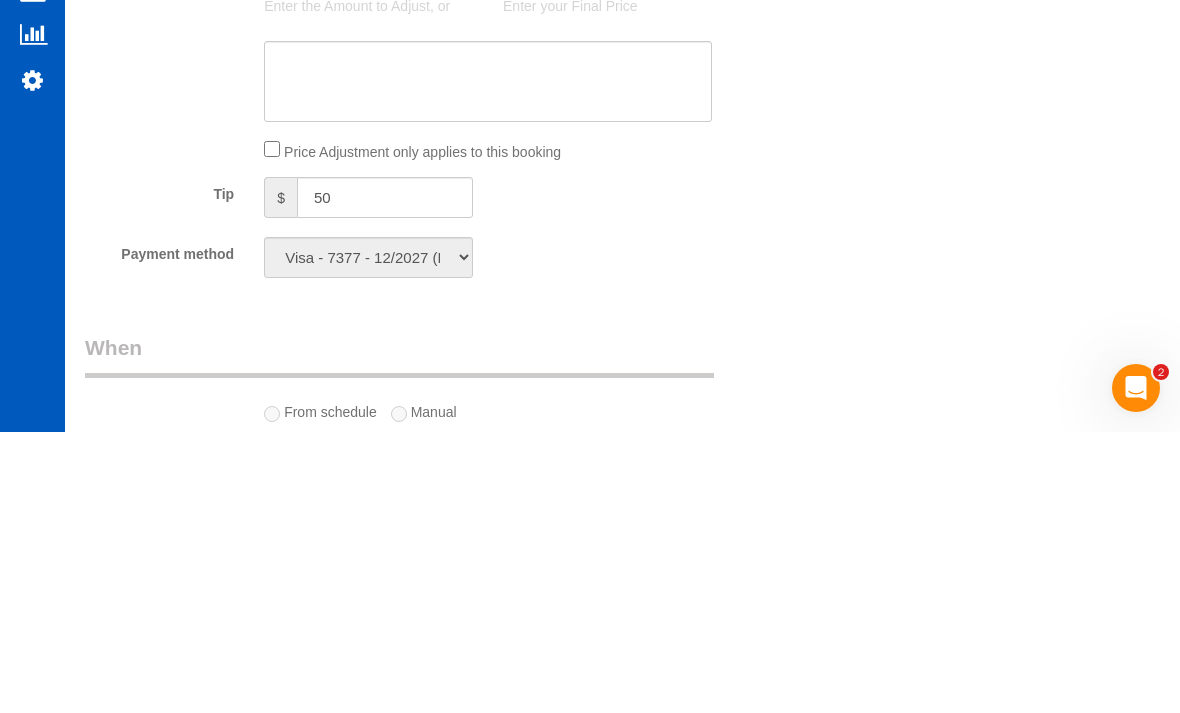 click on "Who
/ Email*
[EMAIL]
Name *
[FIRST]
[LAST]
Where
Address*
[NUMBER] [STREET]
[CITY]
[STATE]
AL
AR
AZ
CA
CO
CT
DC
DE
FL
GA
HI
IA
ID
IL
IN
KS
KY
LA
MA
MD
ME
MI
MN
MO
MS
MT
NC
ND
NE
NH" at bounding box center [622, 362] 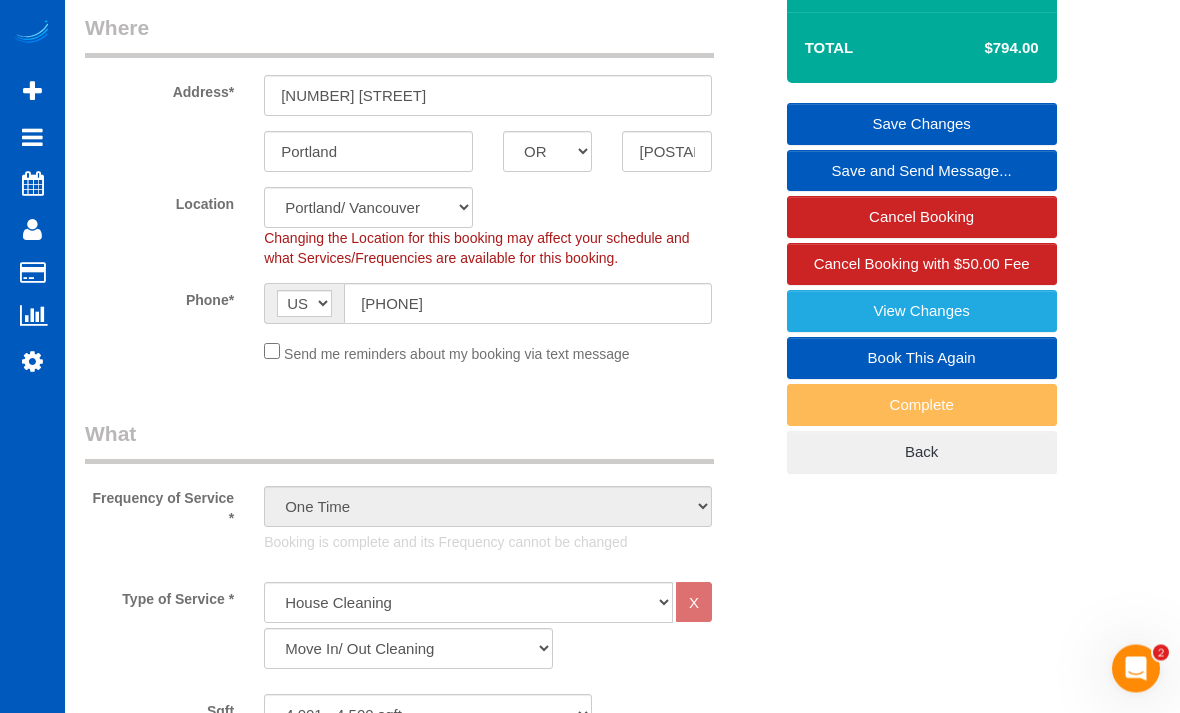 scroll, scrollTop: 314, scrollLeft: 0, axis: vertical 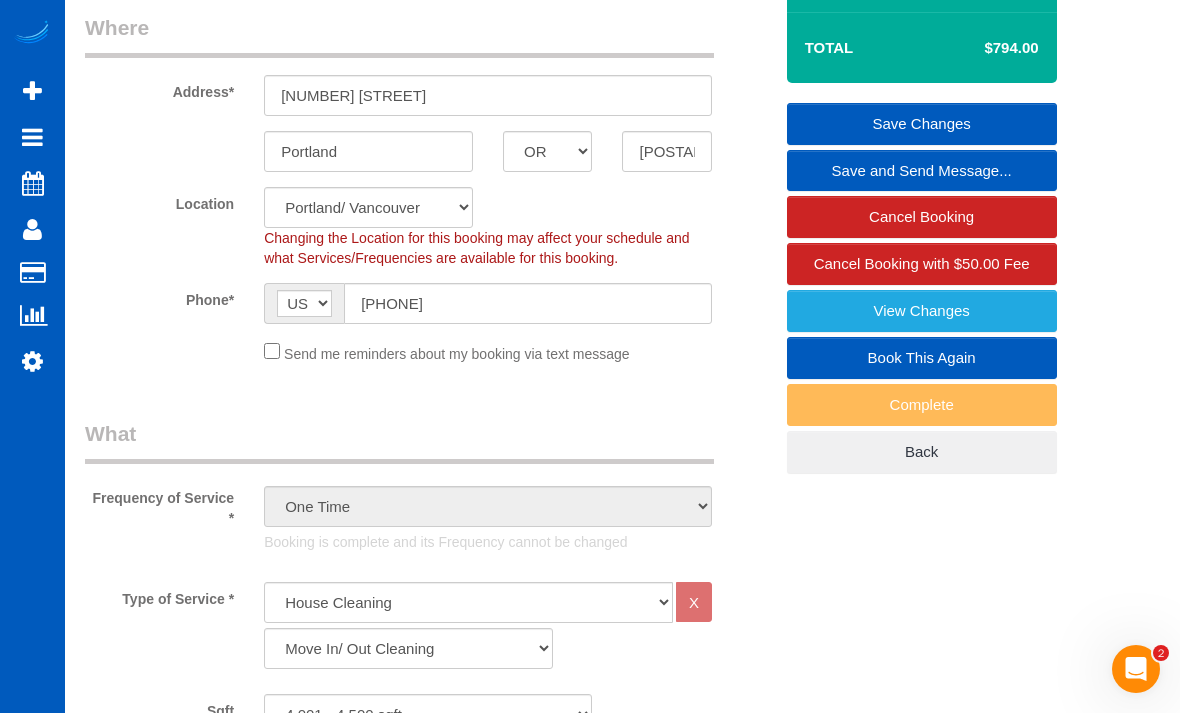 click on "Save Changes" at bounding box center (922, 124) 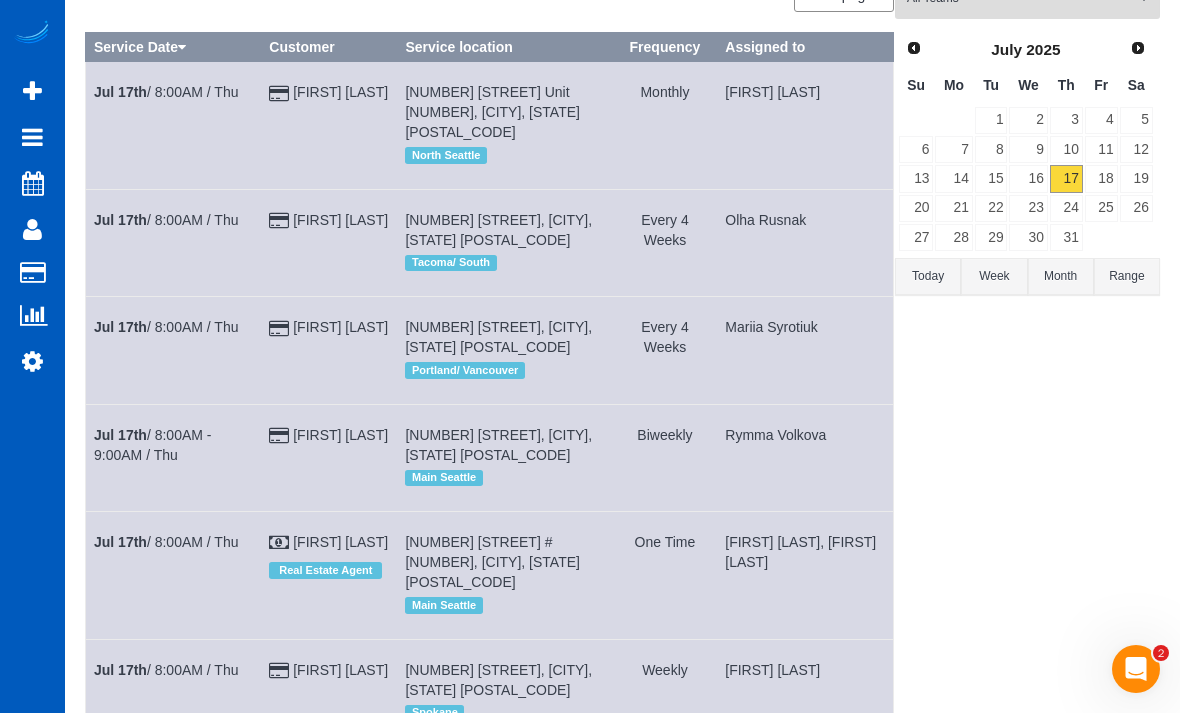 scroll, scrollTop: 0, scrollLeft: 0, axis: both 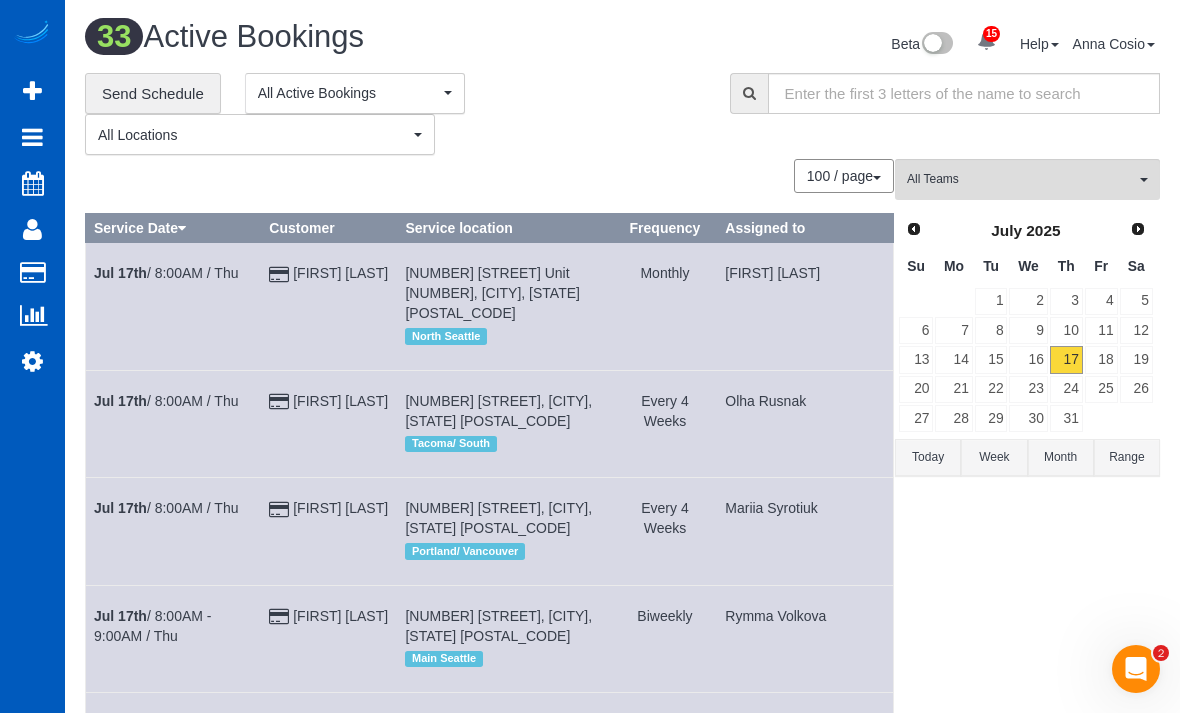 click on "All Teams" at bounding box center [1021, 179] 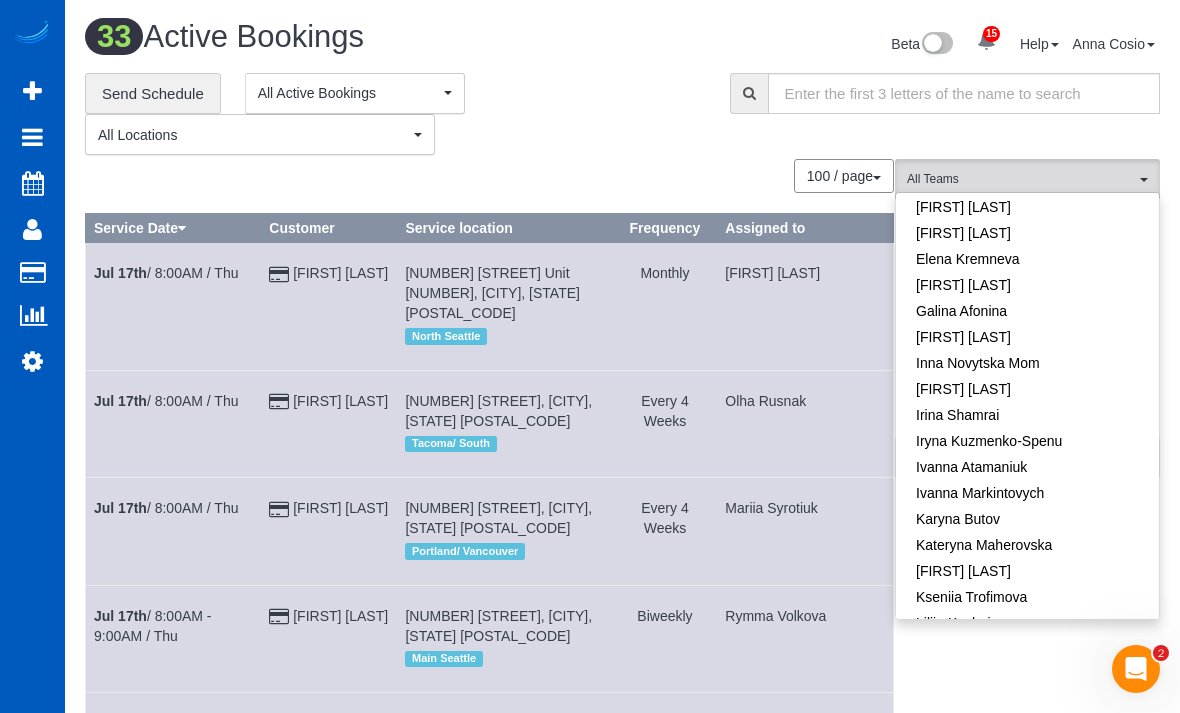 scroll, scrollTop: 334, scrollLeft: 0, axis: vertical 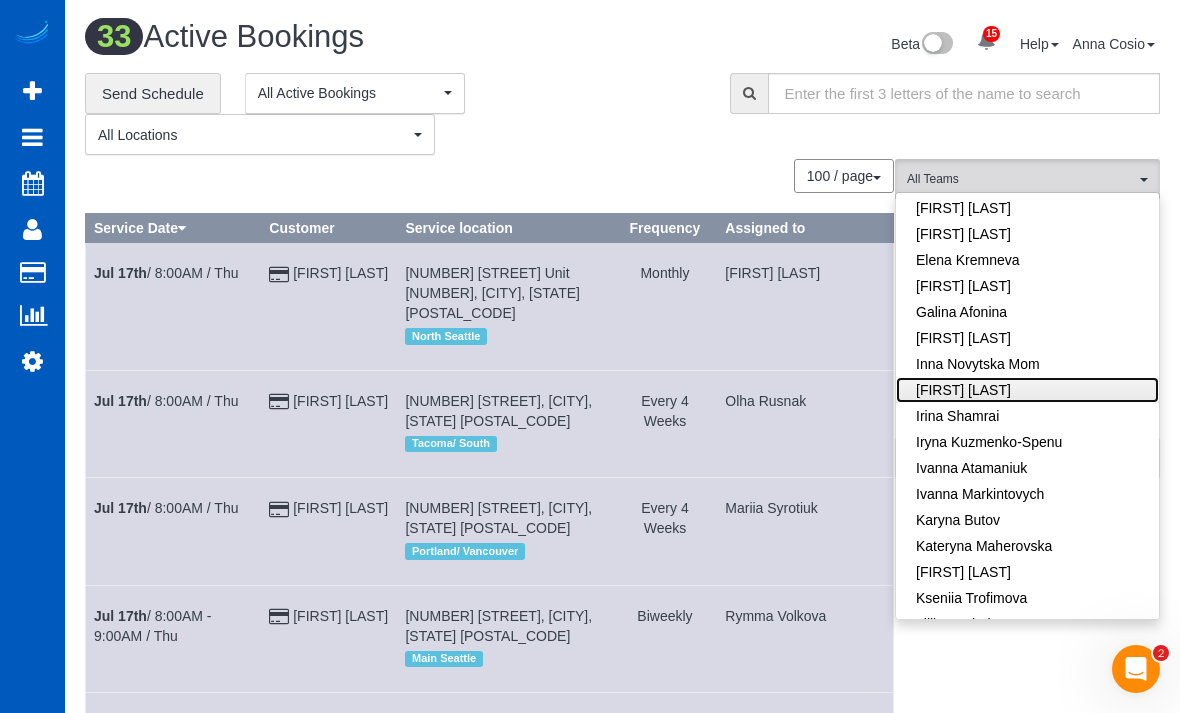 click on "[FIRST] [LAST]" at bounding box center [1027, 390] 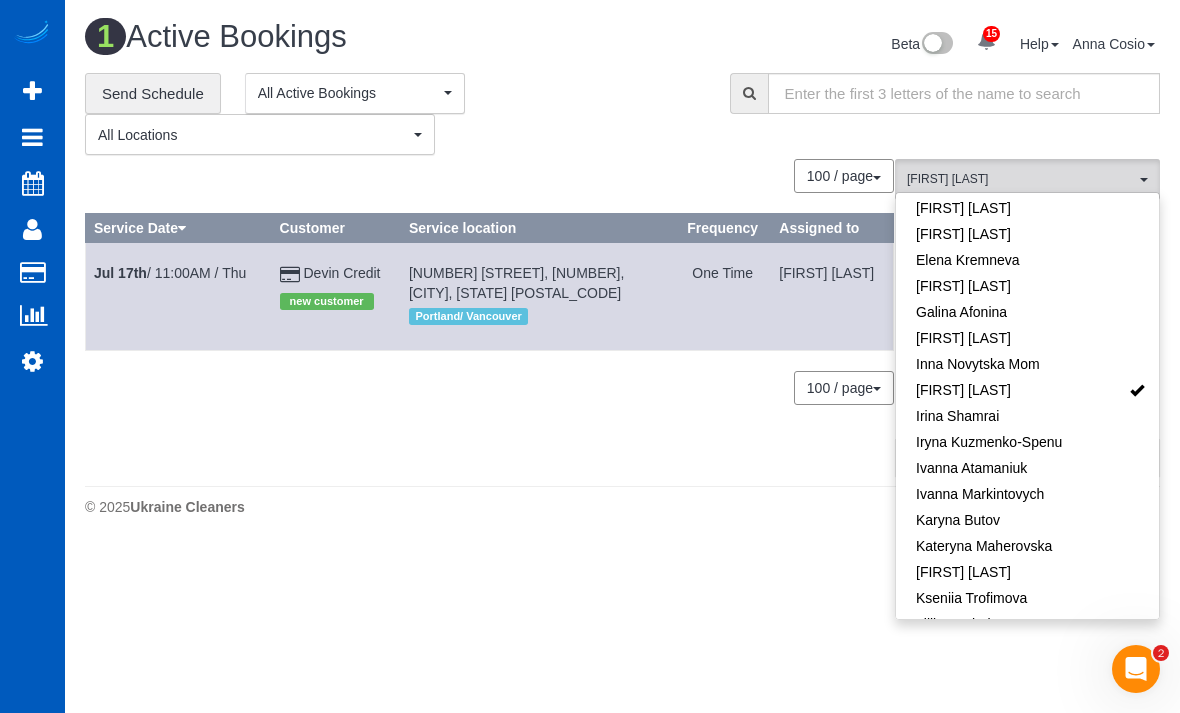 click on "Jul 17th
/ 11:00AM / Thu" at bounding box center (170, 273) 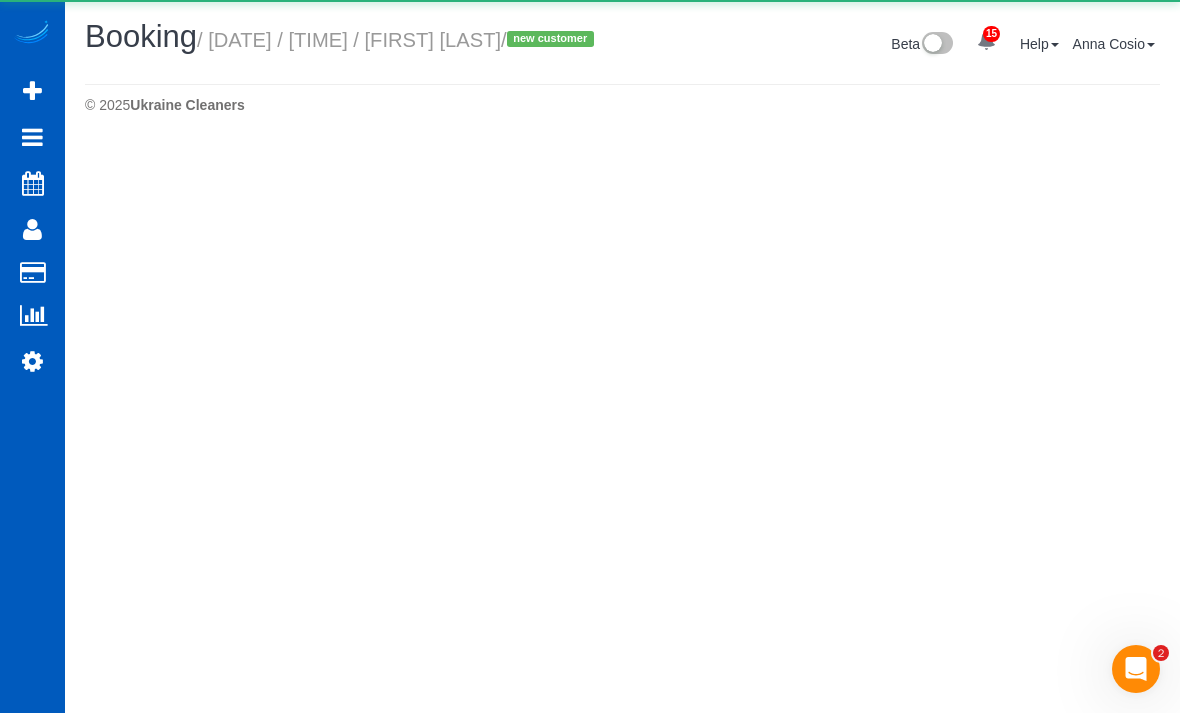 select on "WA" 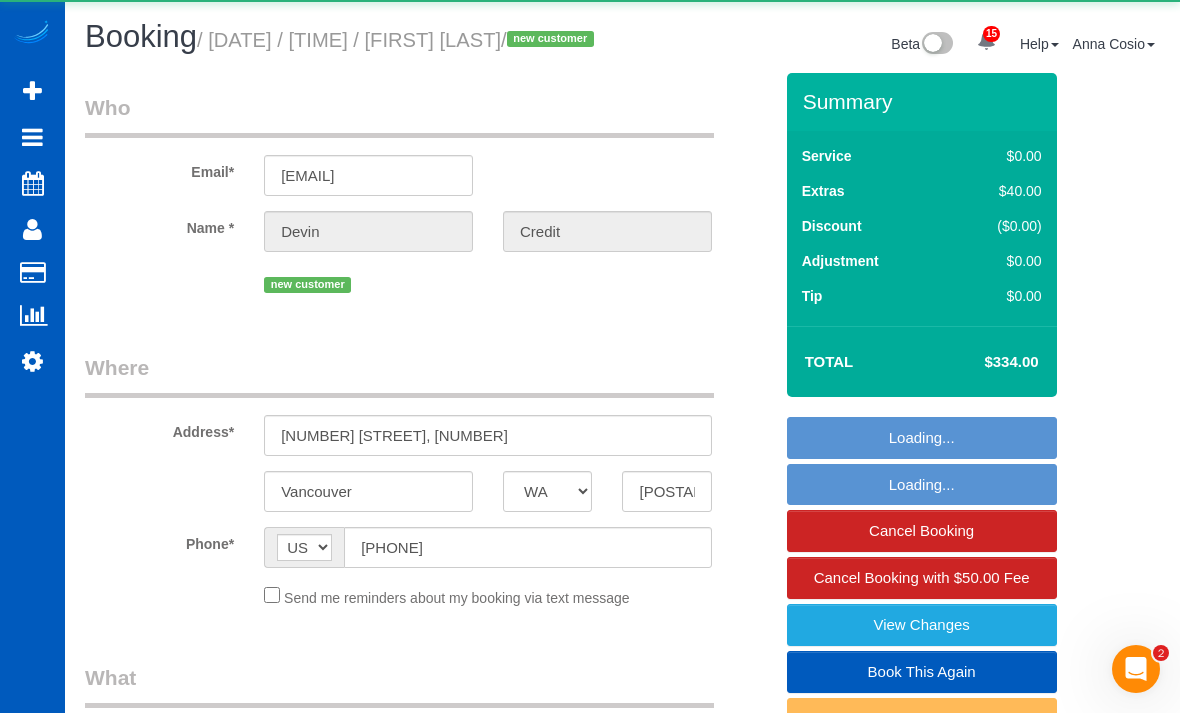 select on "object:[NUMBER]" 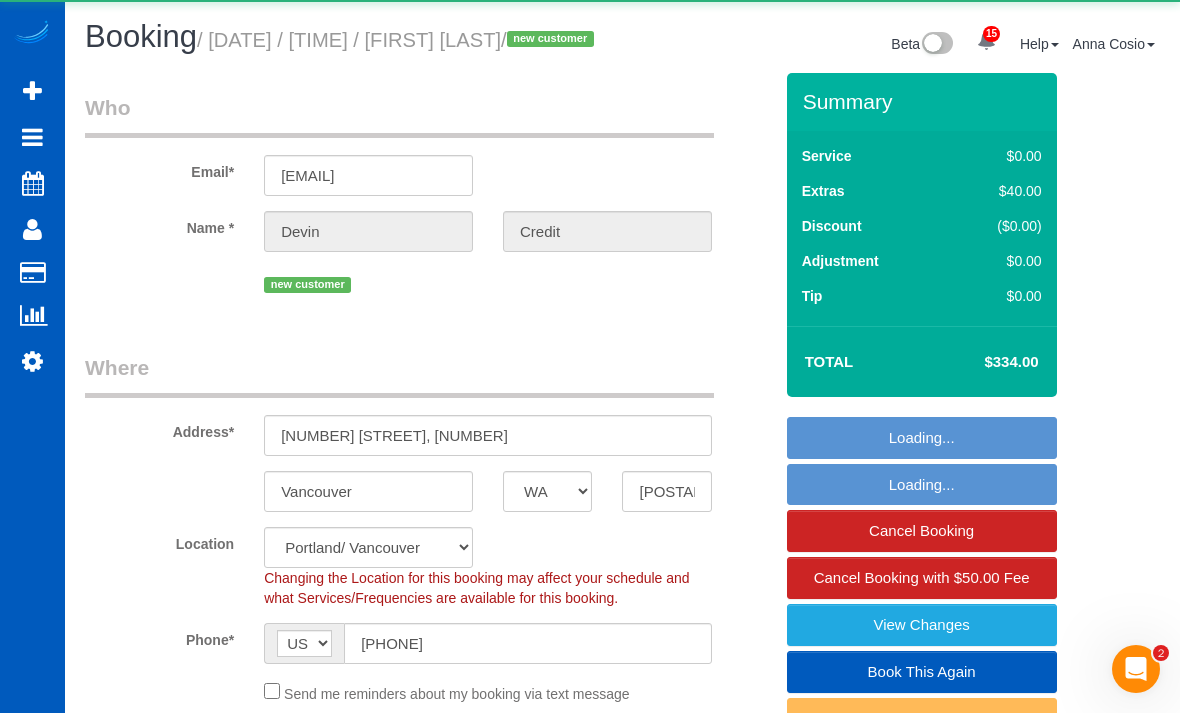 select on "object:[NUMBER]" 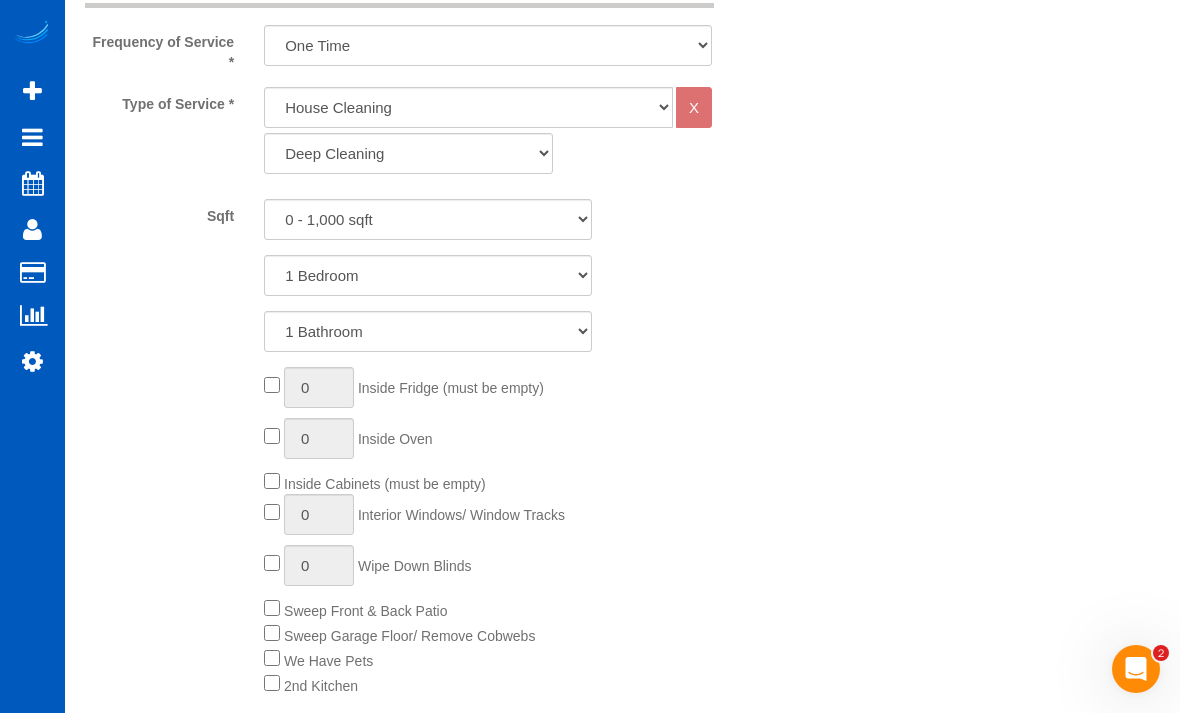 scroll, scrollTop: 1021, scrollLeft: 0, axis: vertical 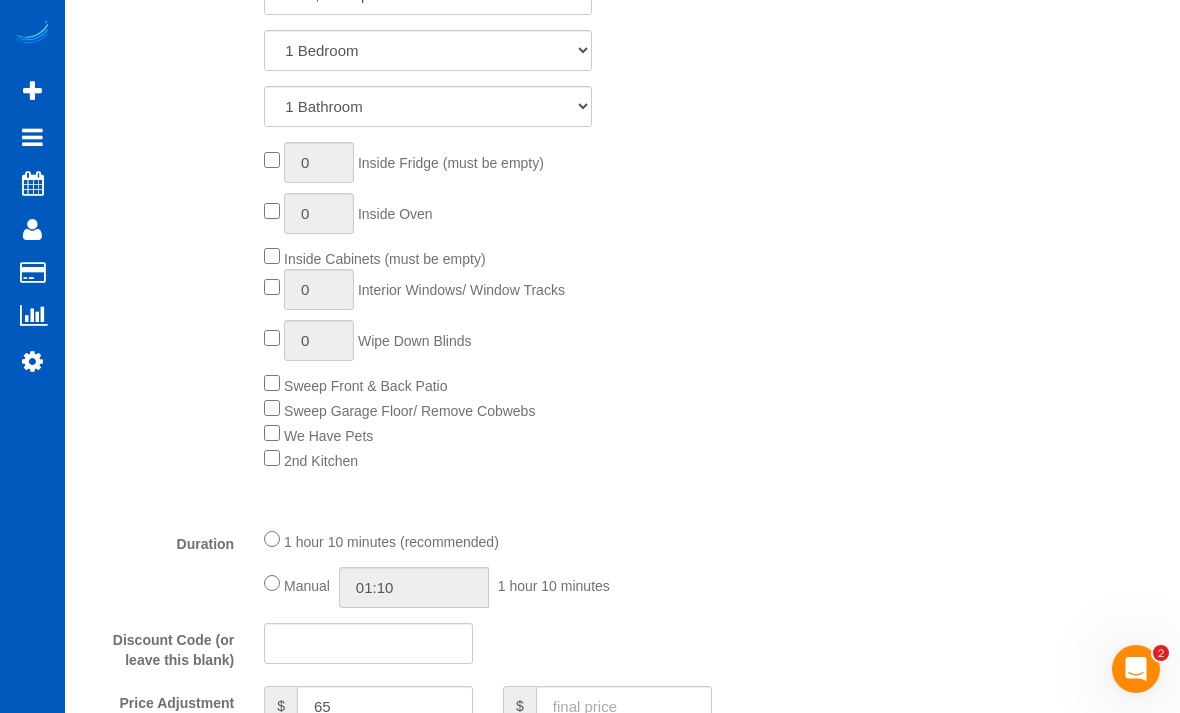 click on "Bookings" at bounding box center [190, 137] 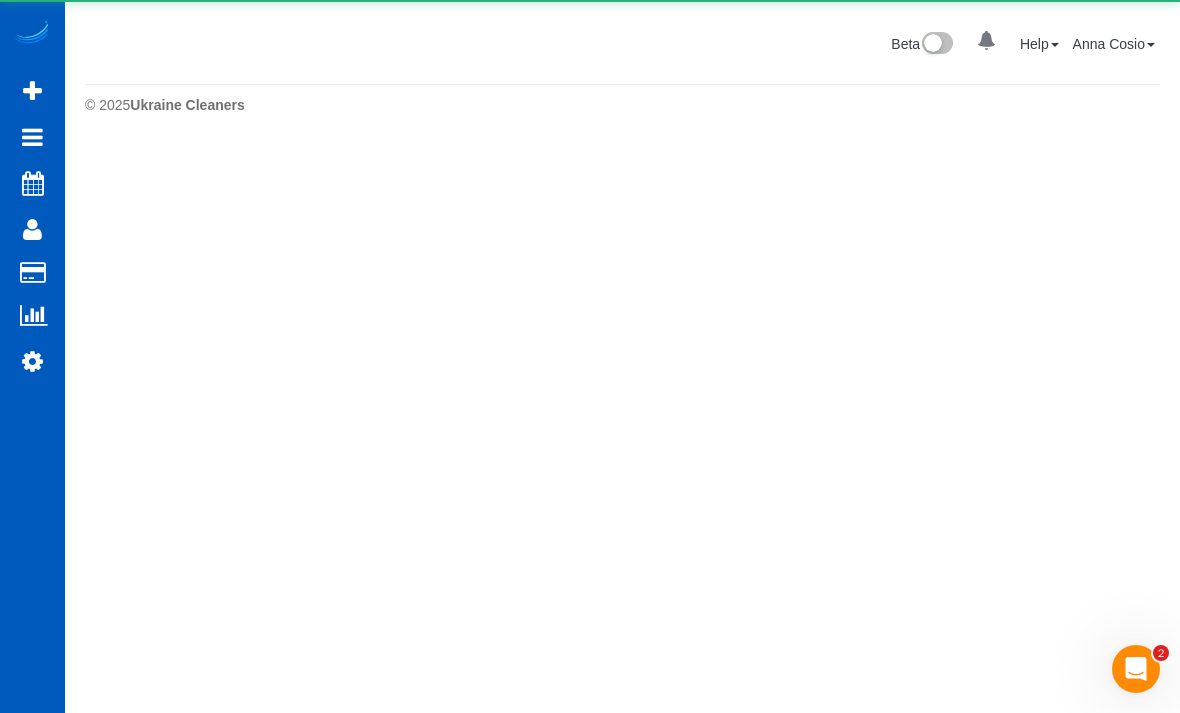 scroll, scrollTop: 0, scrollLeft: 0, axis: both 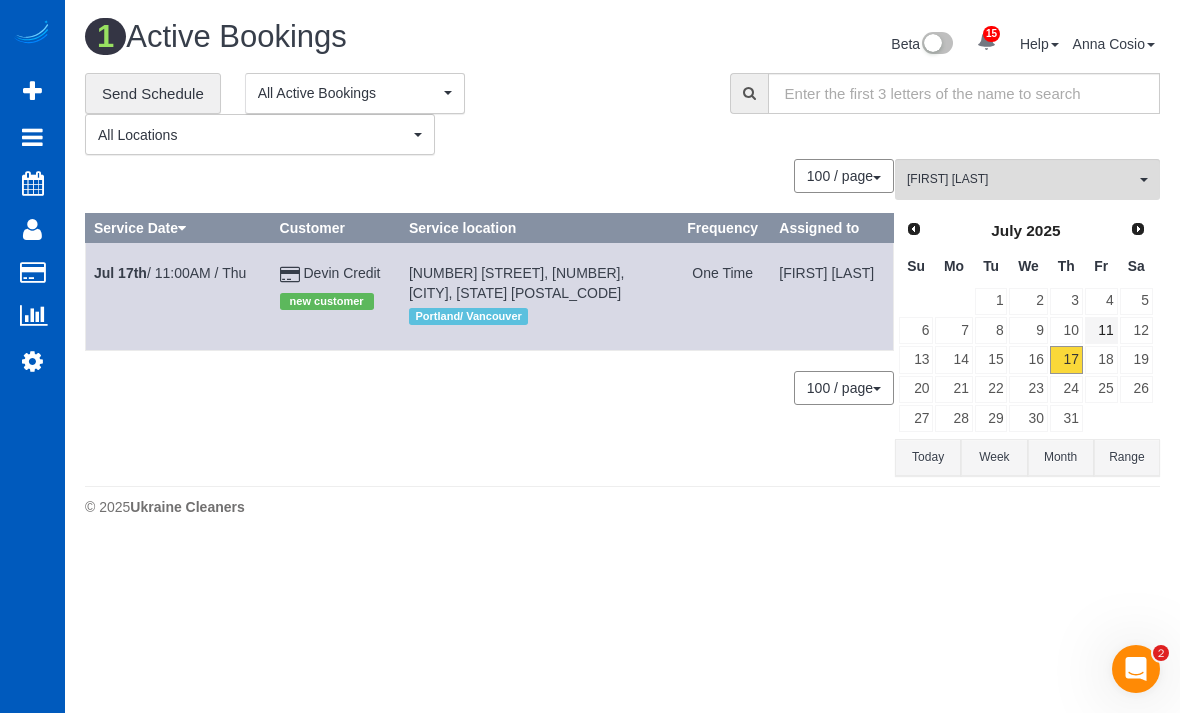 click on "11" at bounding box center [1101, 330] 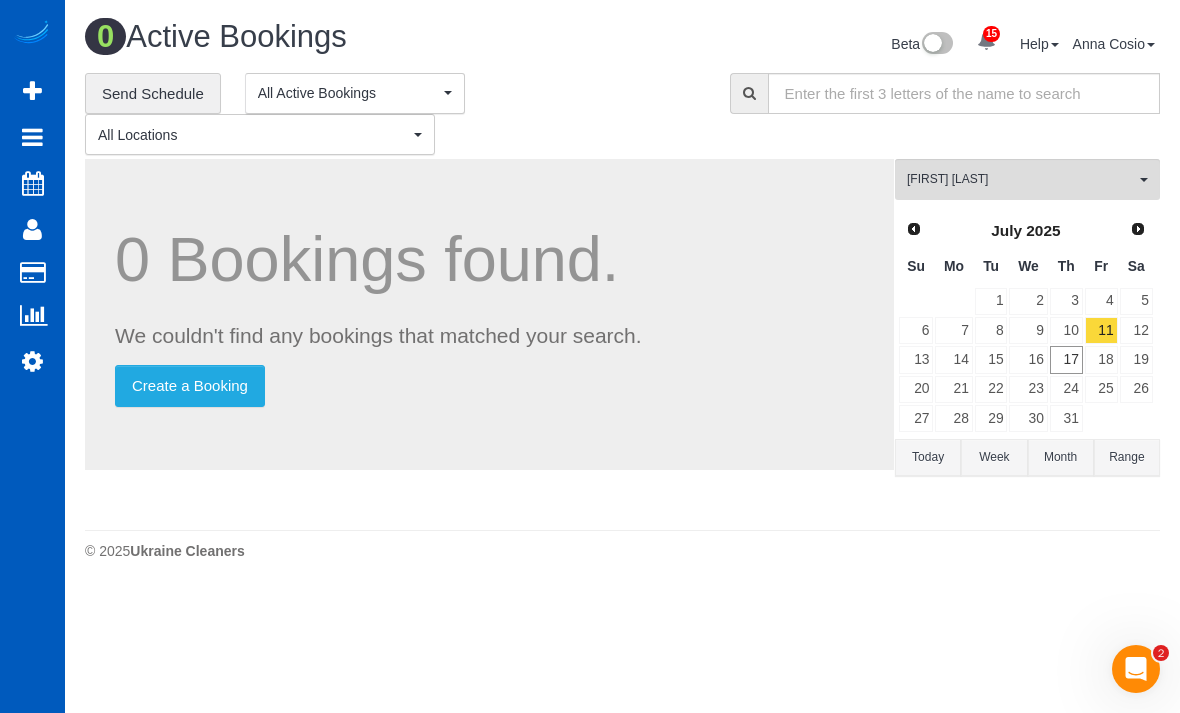 click on "18" at bounding box center [1101, 359] 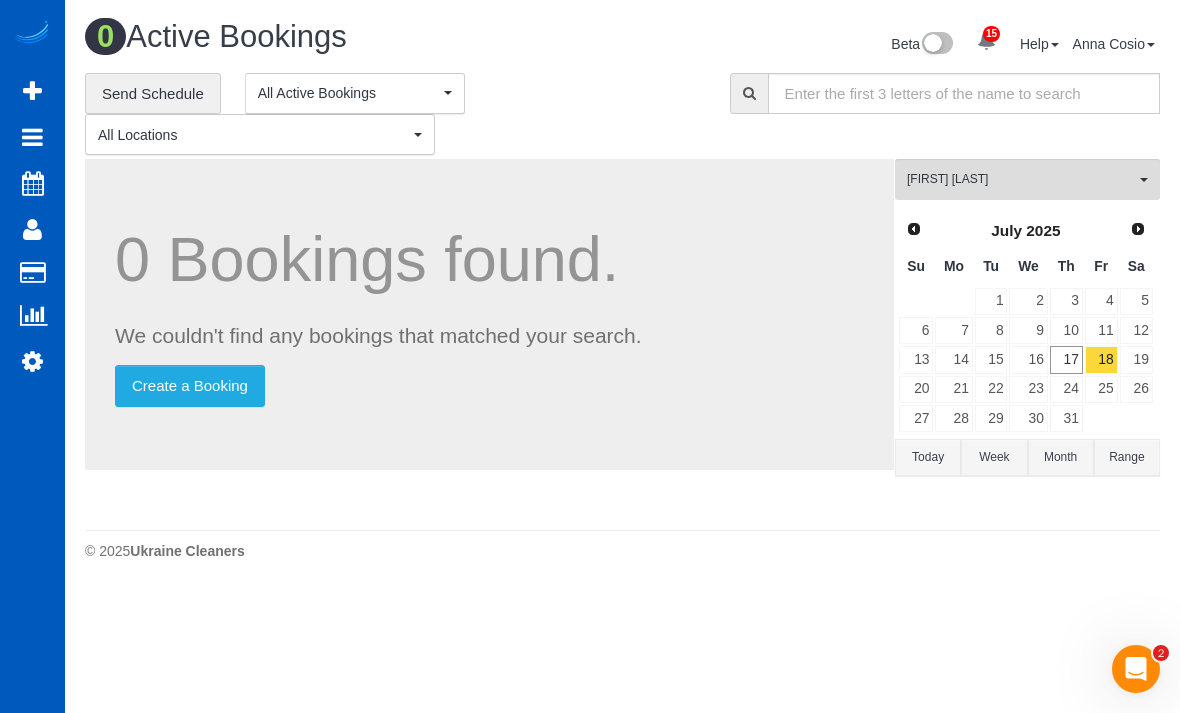 click on "[FIRST] [LAST]" at bounding box center [1021, 179] 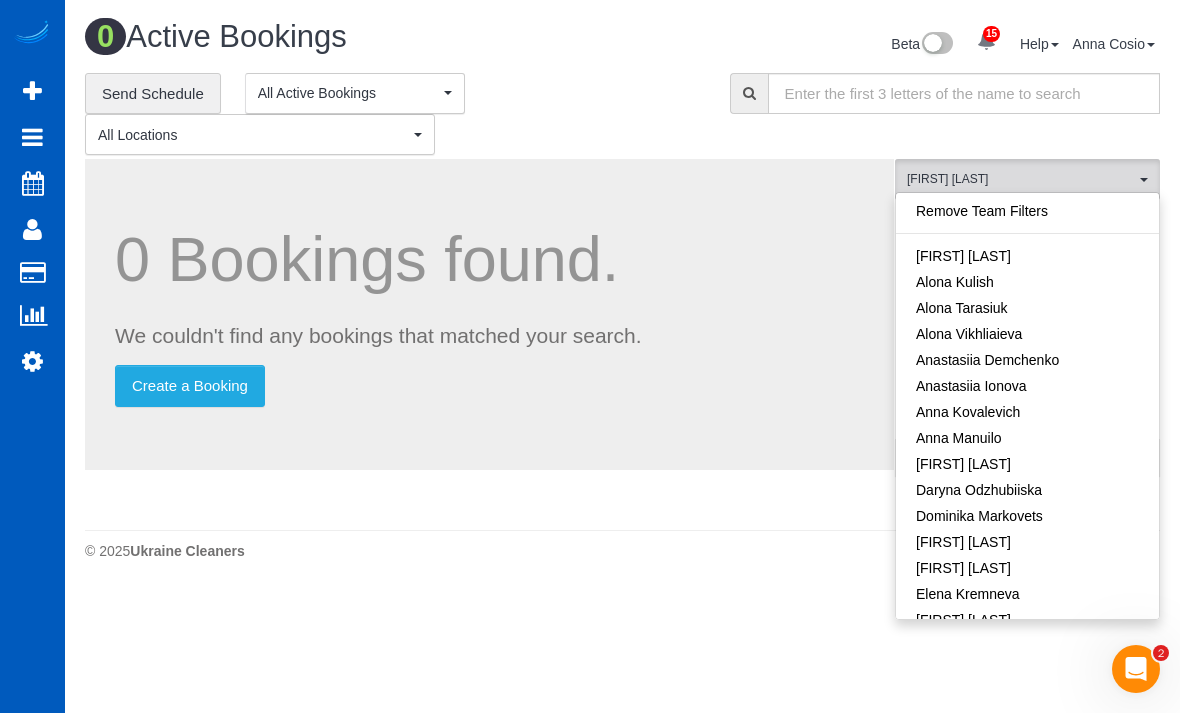 scroll, scrollTop: 299, scrollLeft: 0, axis: vertical 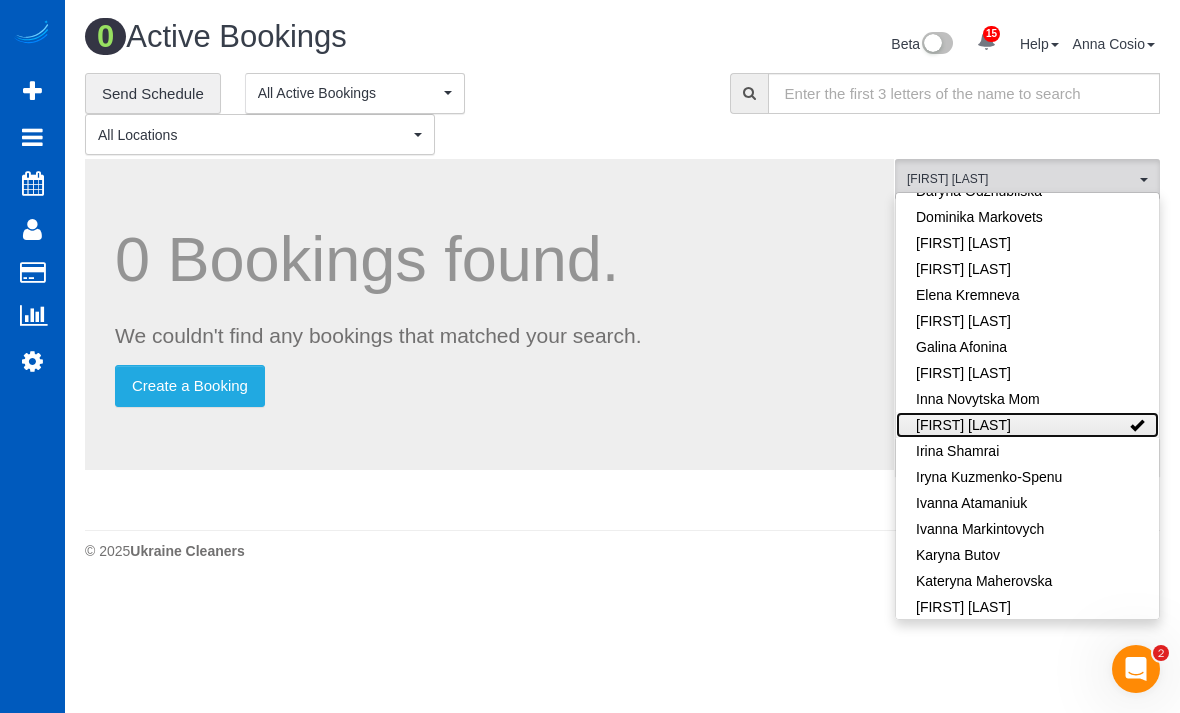 click on "[FIRST] [LAST]" at bounding box center (1027, 425) 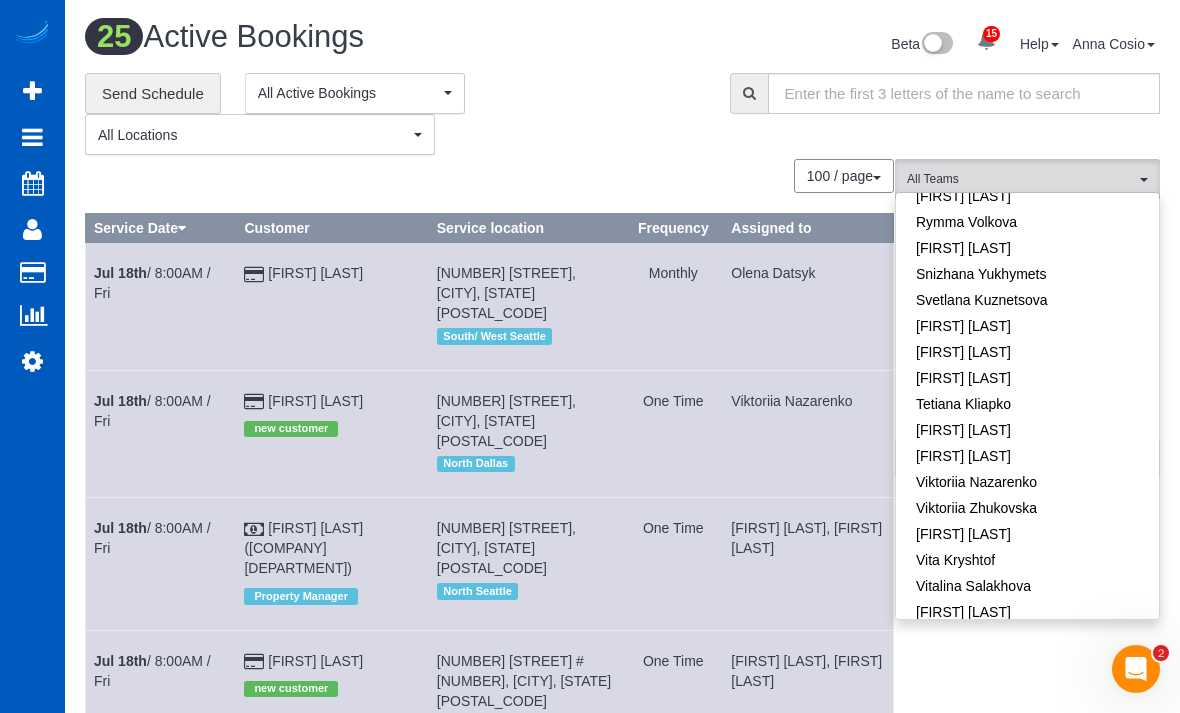 scroll, scrollTop: 1411, scrollLeft: 0, axis: vertical 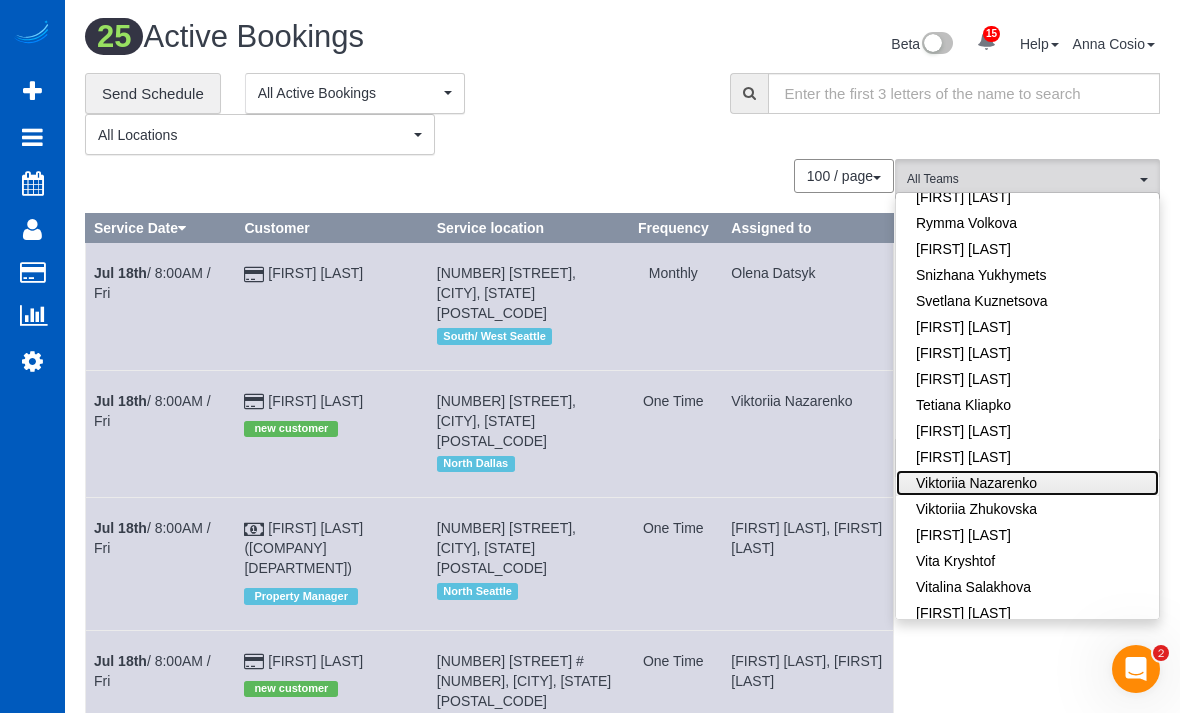 click on "Viktoriia Nazarenko" at bounding box center (1027, 483) 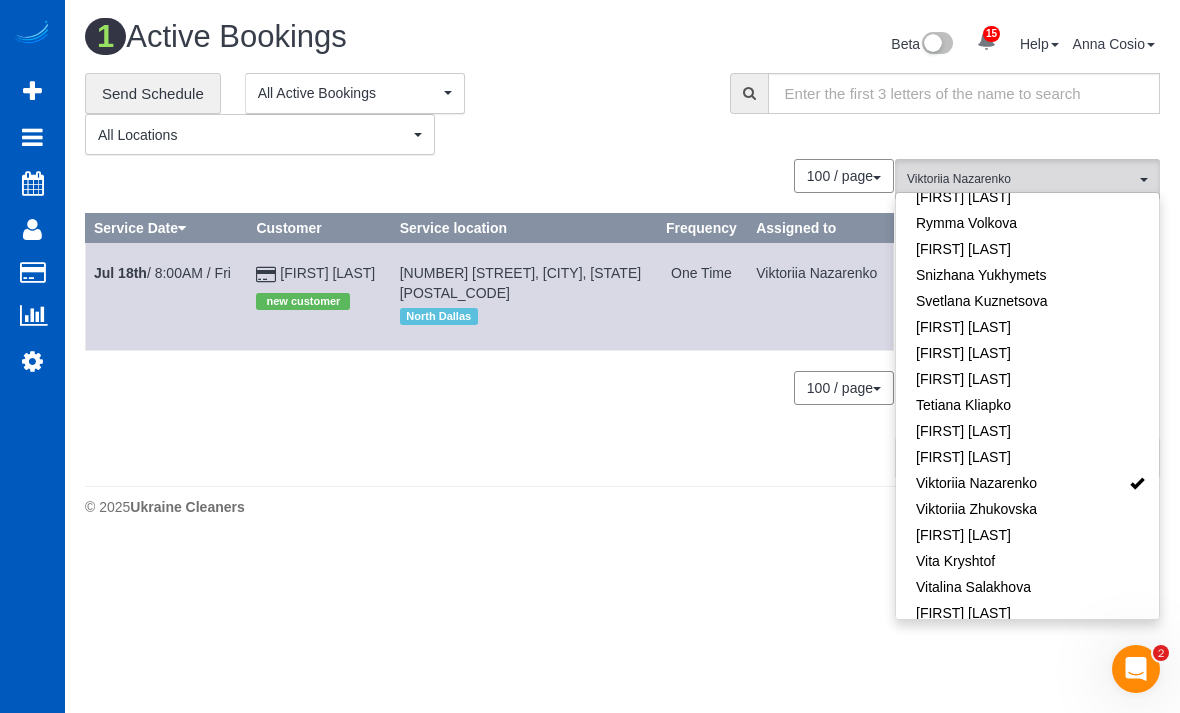 click on "[DATE]
/ [TIME] / [FIRST]" at bounding box center (162, 273) 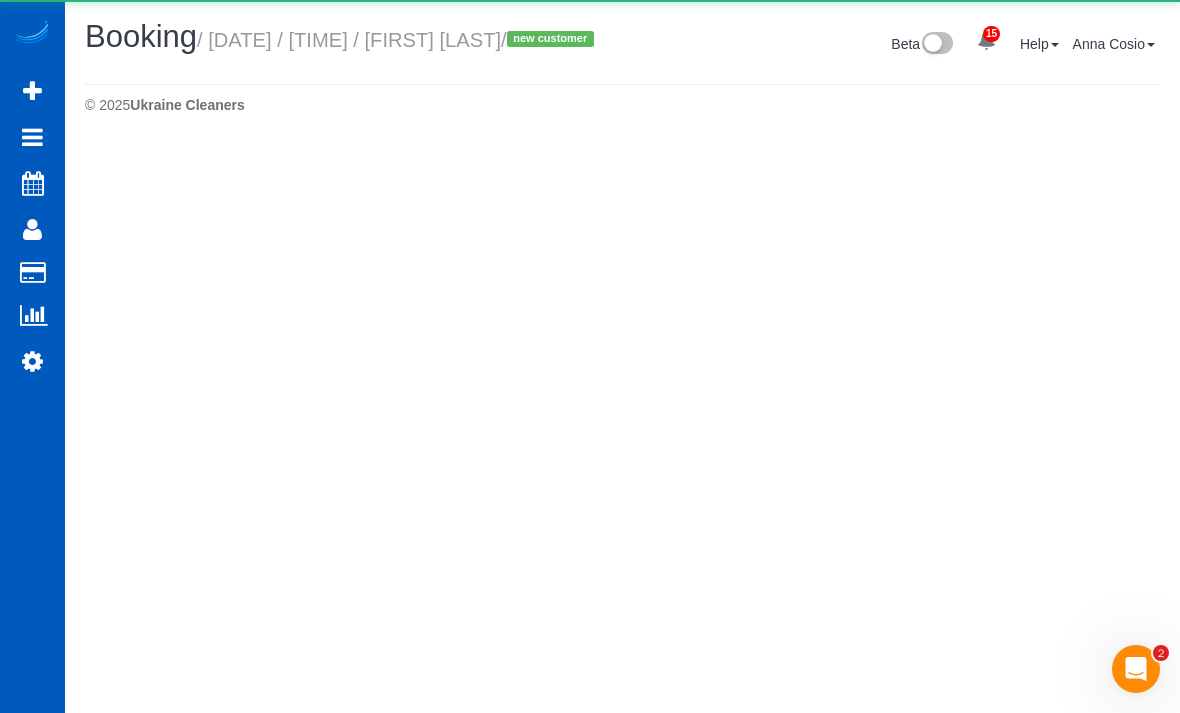 select on "TX" 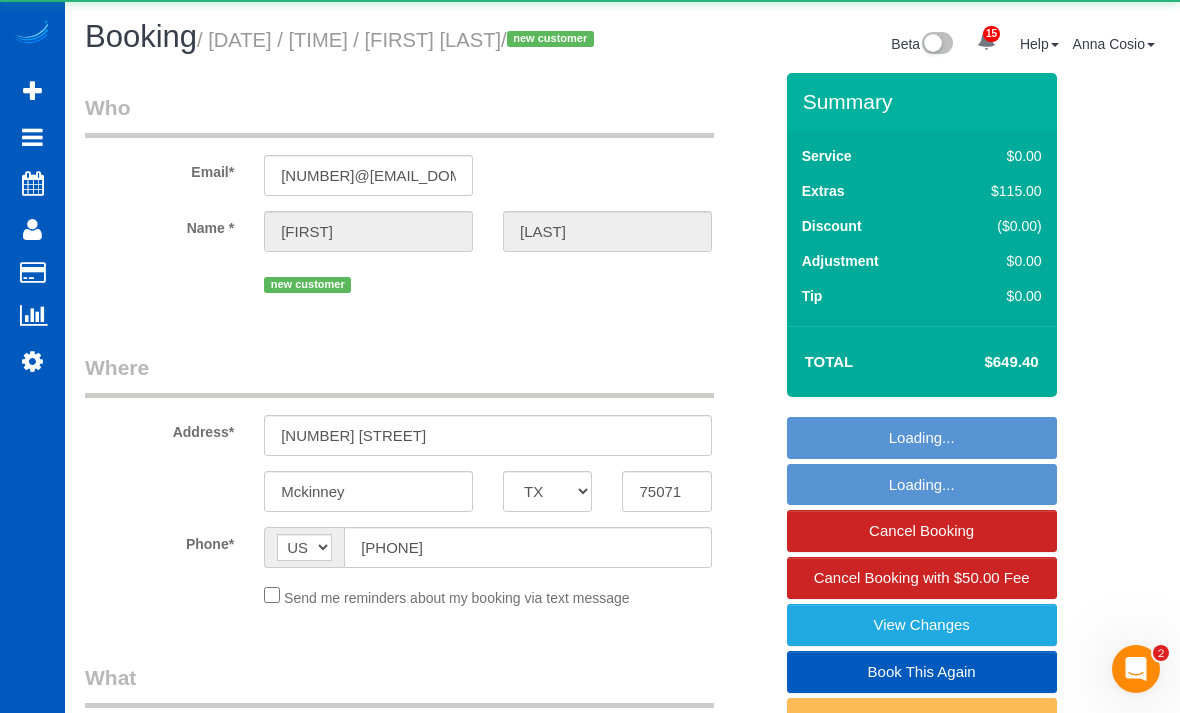 select on "object:3778" 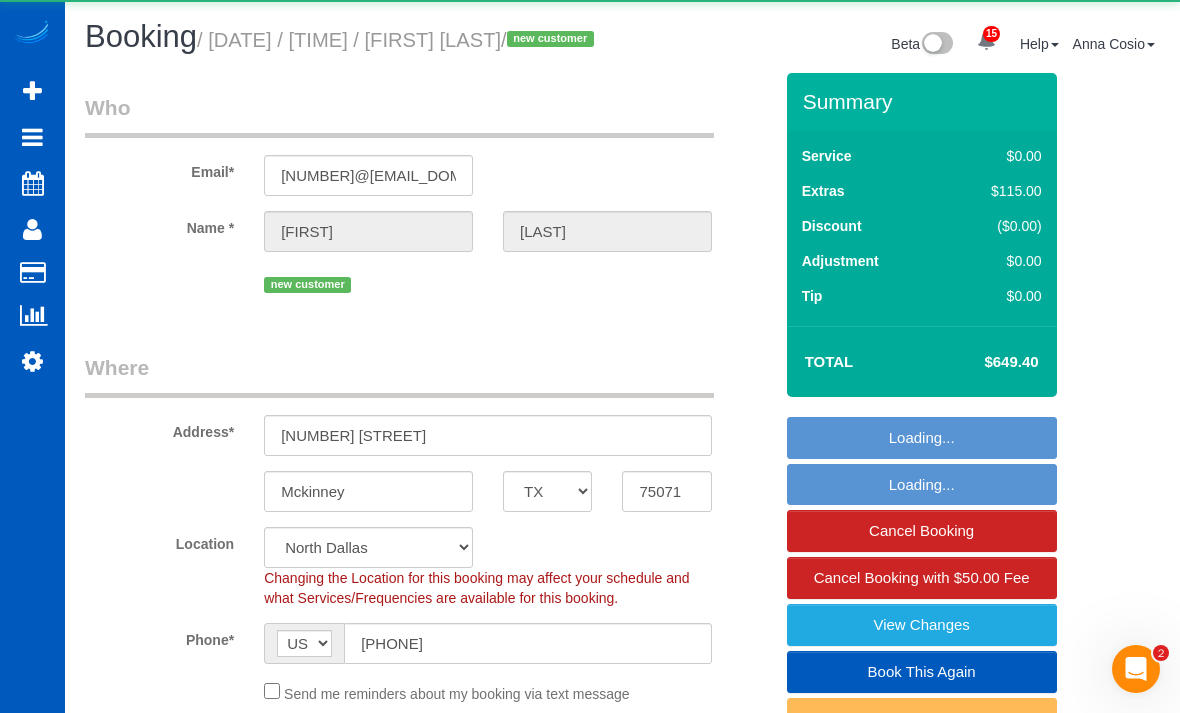 select on "object:[NUMBER]" 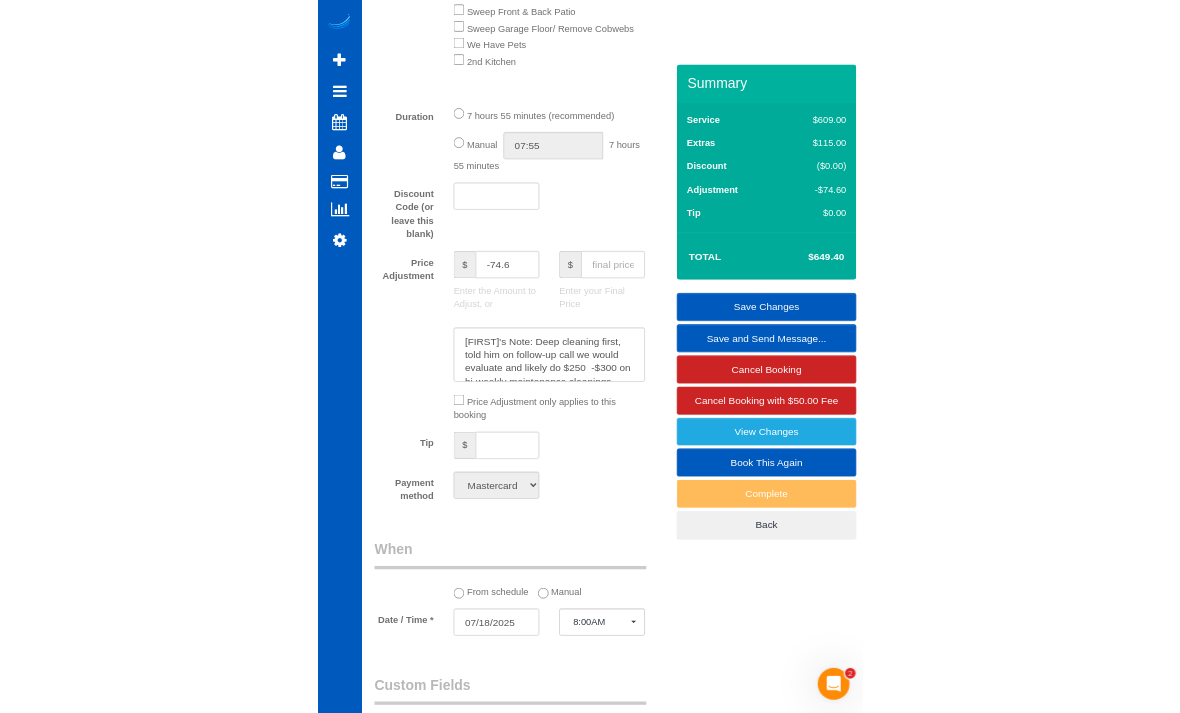 scroll, scrollTop: 1469, scrollLeft: 0, axis: vertical 